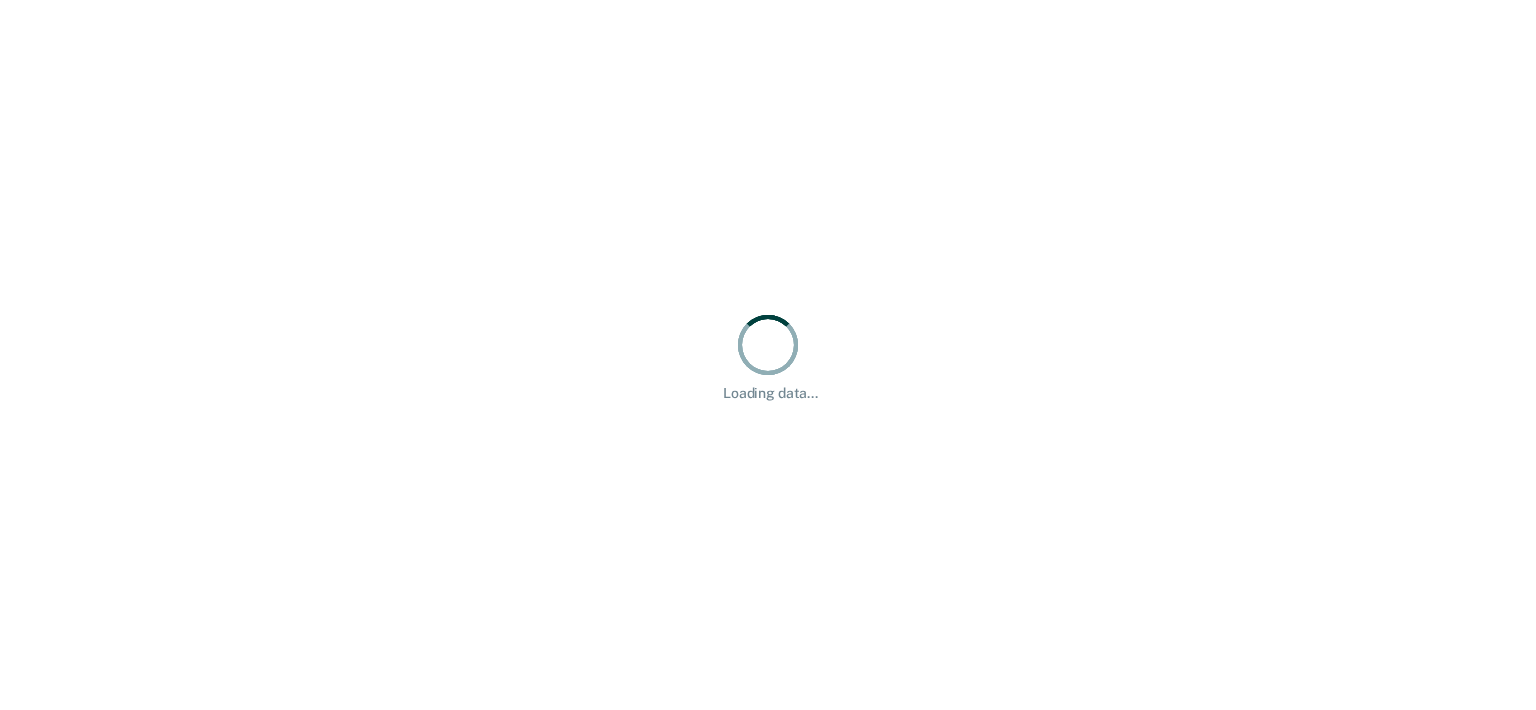 scroll, scrollTop: 0, scrollLeft: 0, axis: both 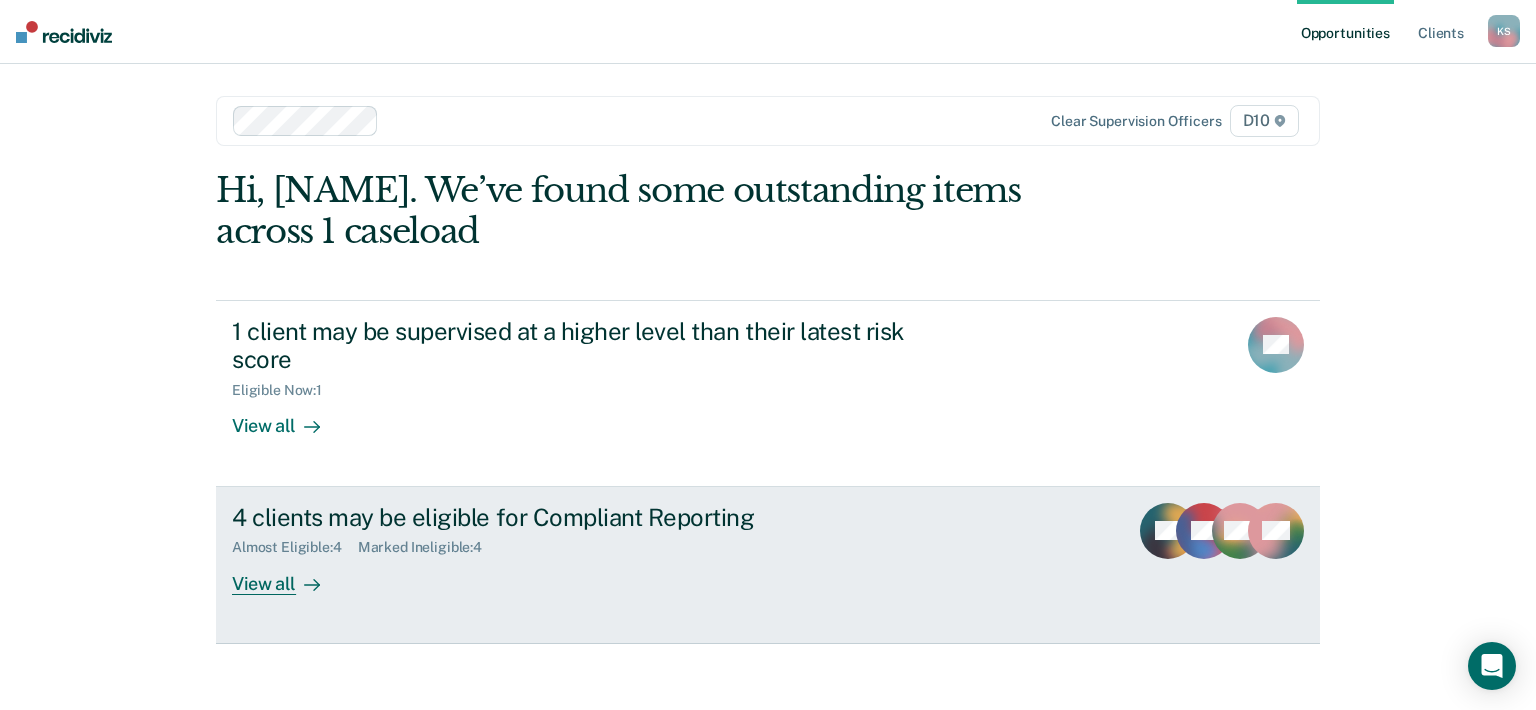 click on "View all" at bounding box center [288, 575] 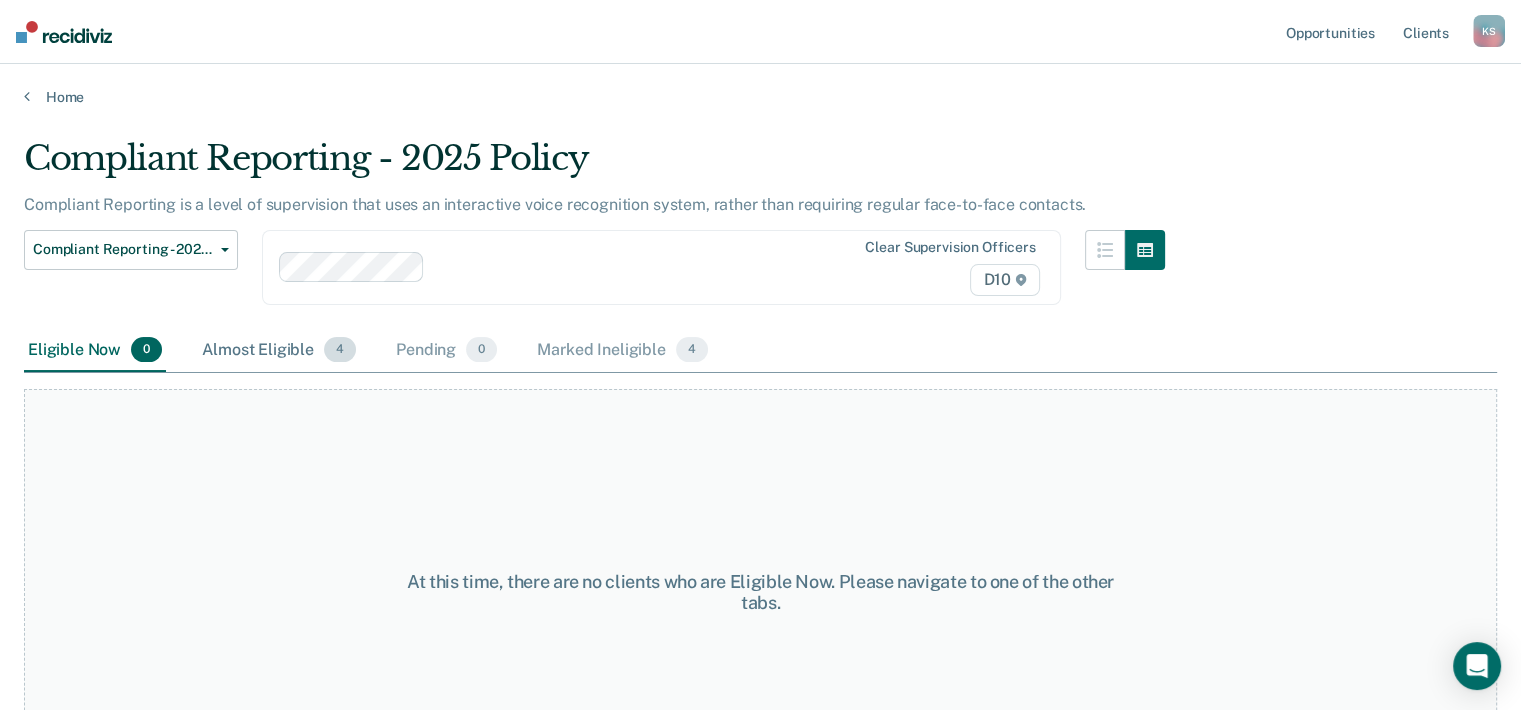 click on "Almost Eligible 4" at bounding box center [279, 351] 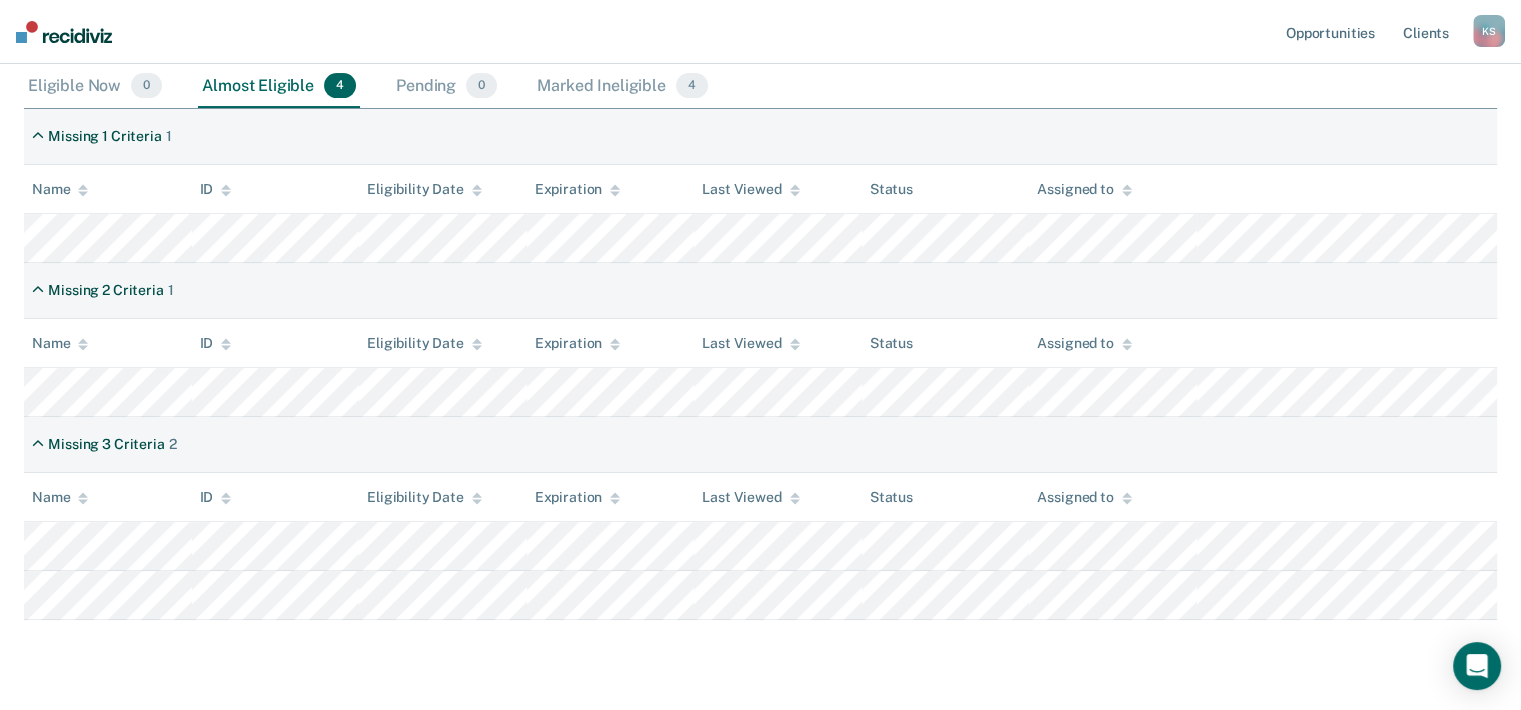 scroll, scrollTop: 300, scrollLeft: 0, axis: vertical 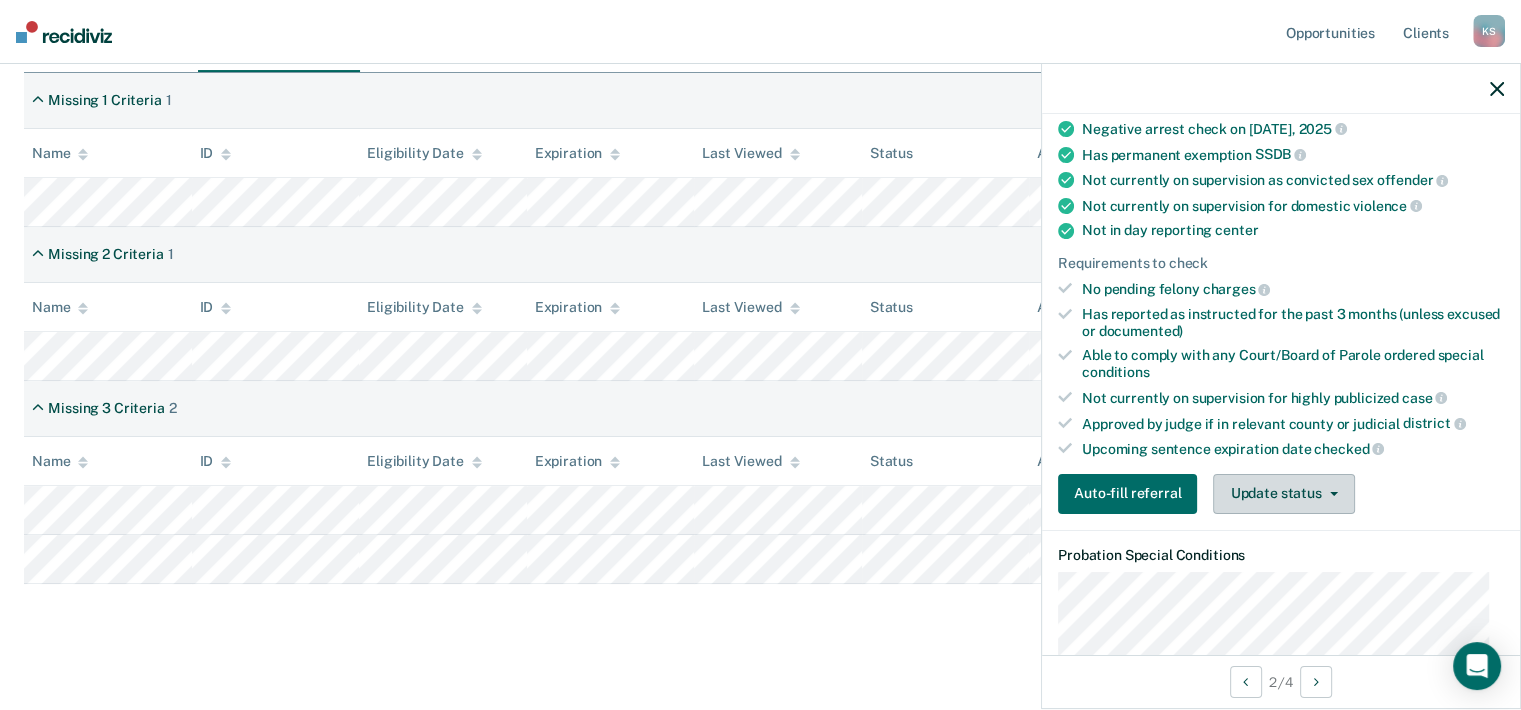 click on "Update status" at bounding box center [1283, 494] 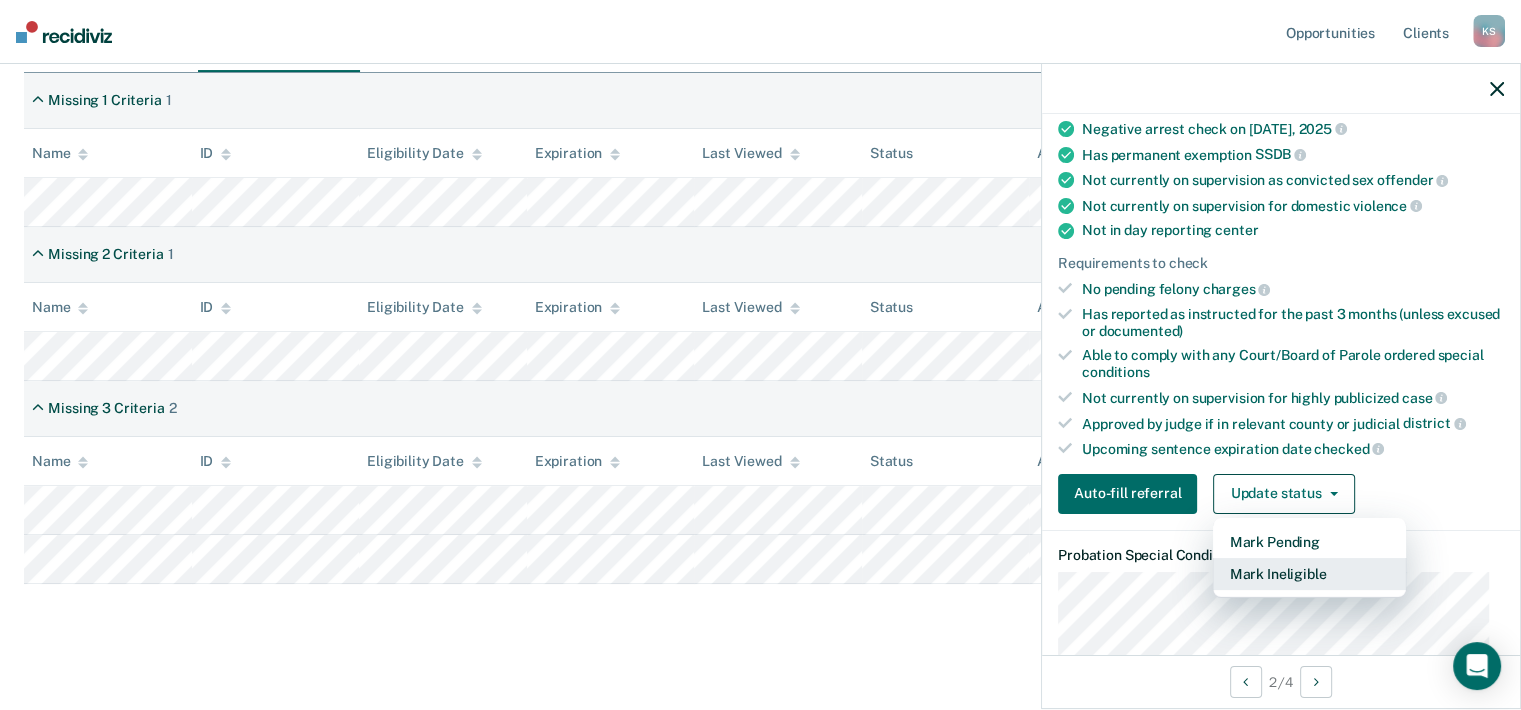click on "Mark Ineligible" at bounding box center (1309, 574) 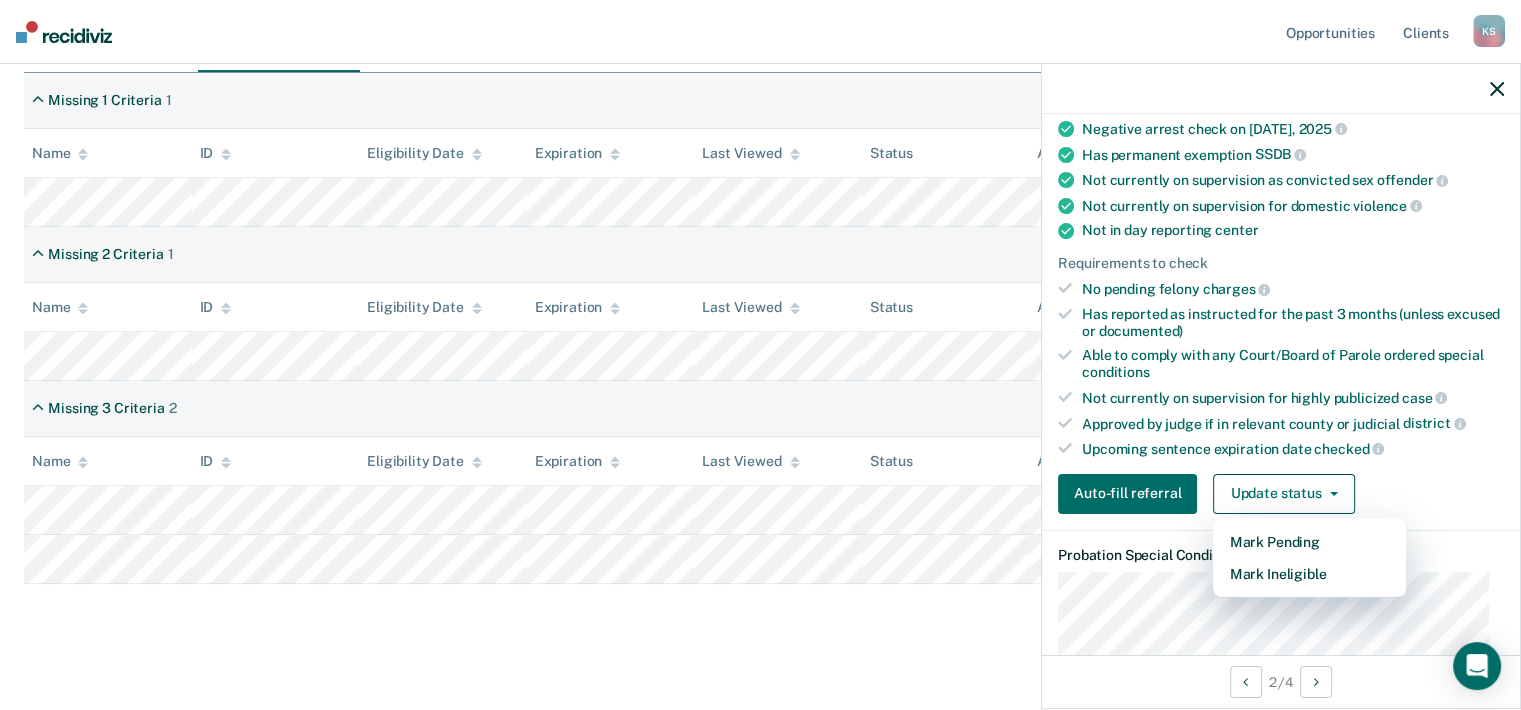 scroll, scrollTop: 192, scrollLeft: 0, axis: vertical 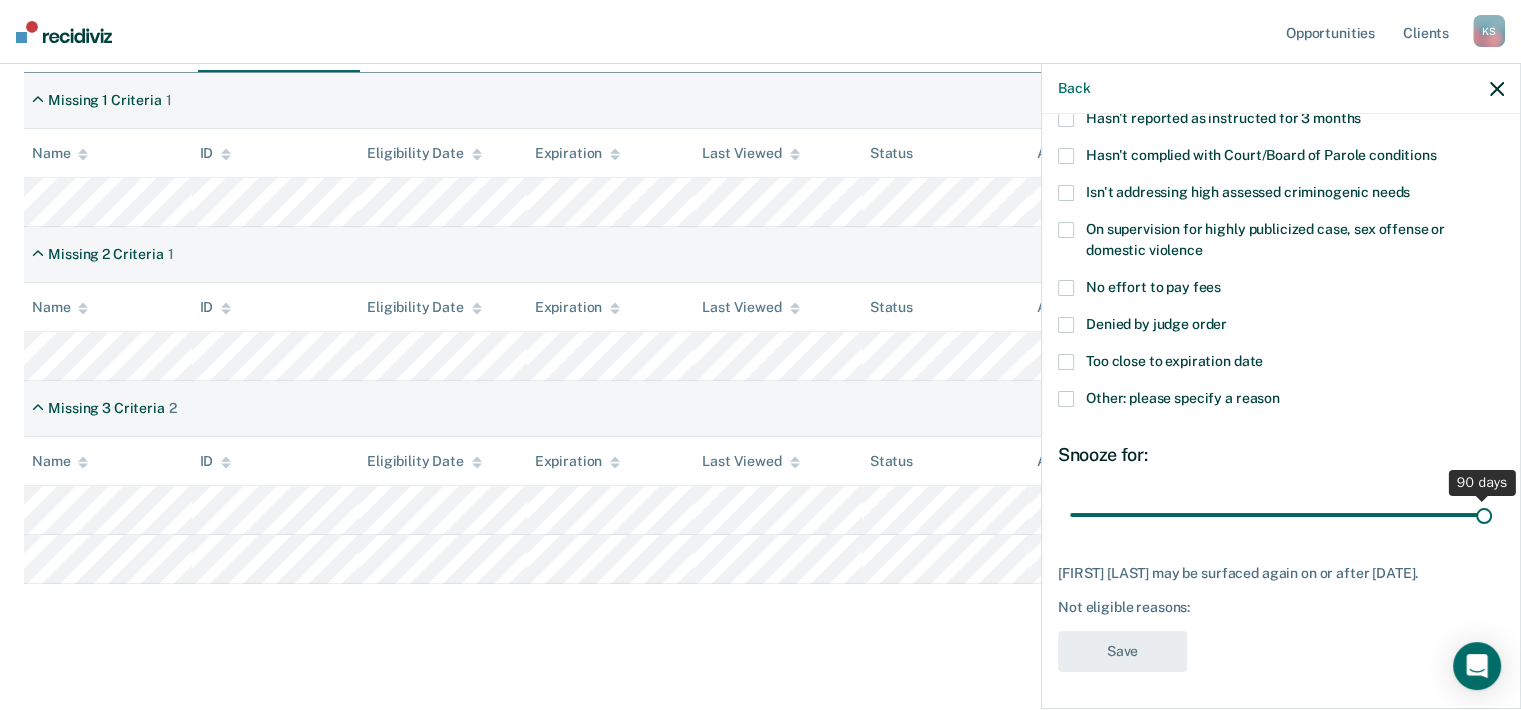 drag, startPoint x: 1207, startPoint y: 511, endPoint x: 1545, endPoint y: 506, distance: 338.037 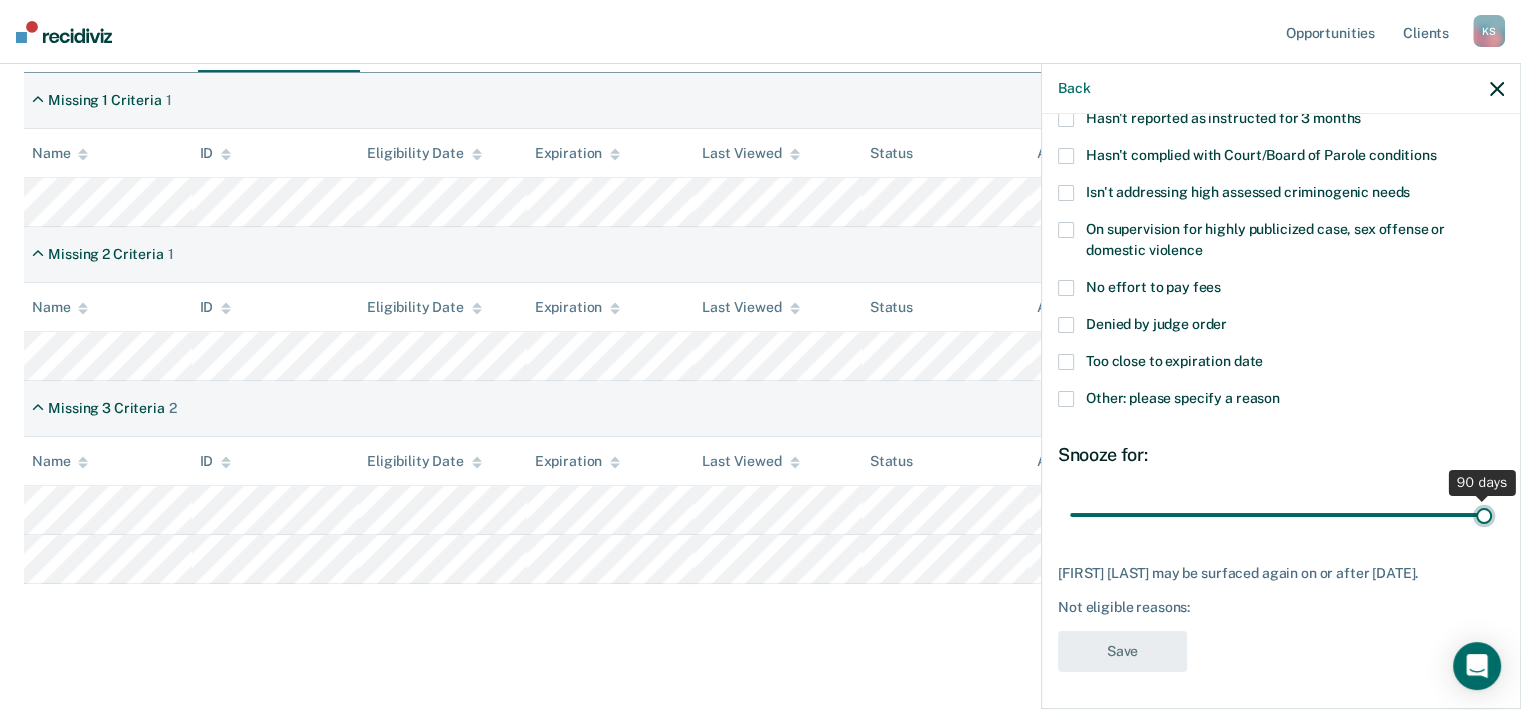 type on "90" 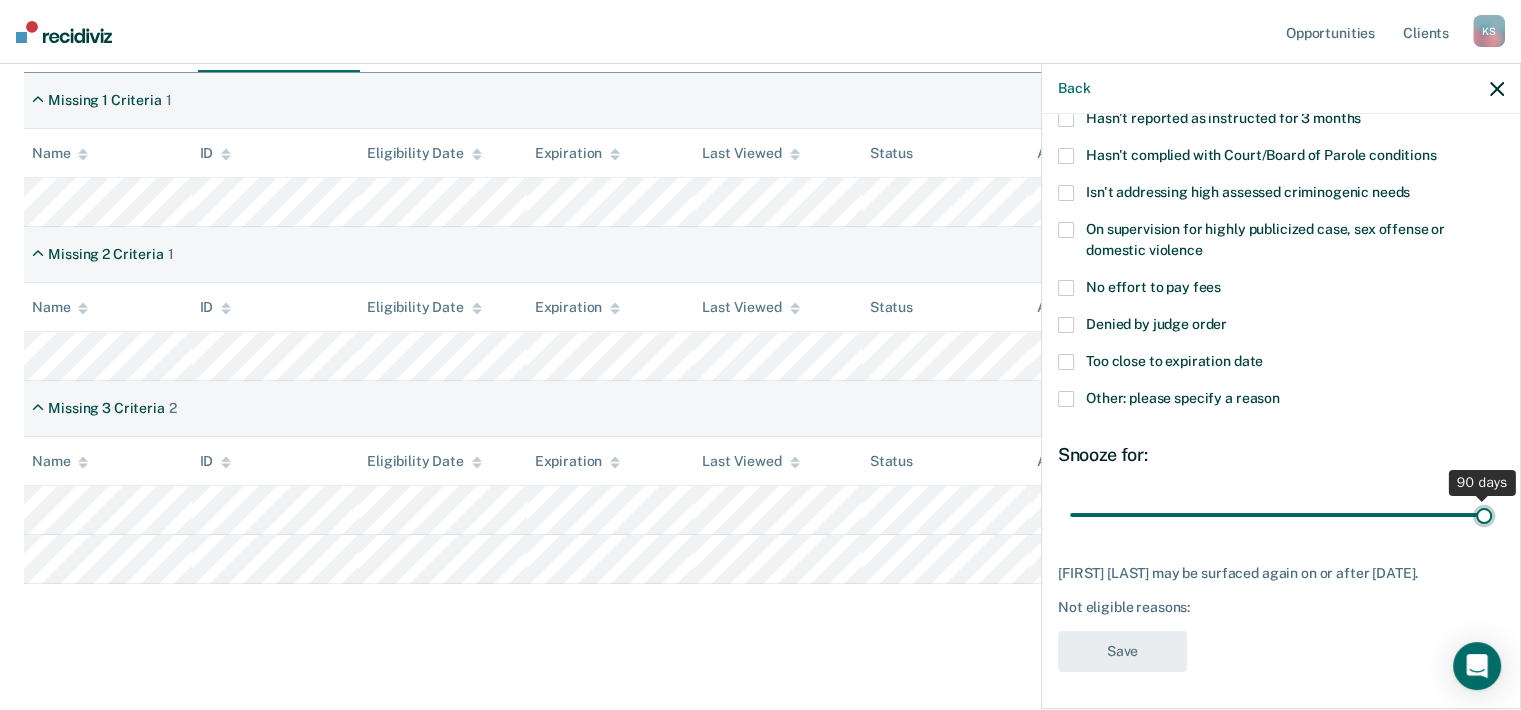 click at bounding box center [1281, 515] 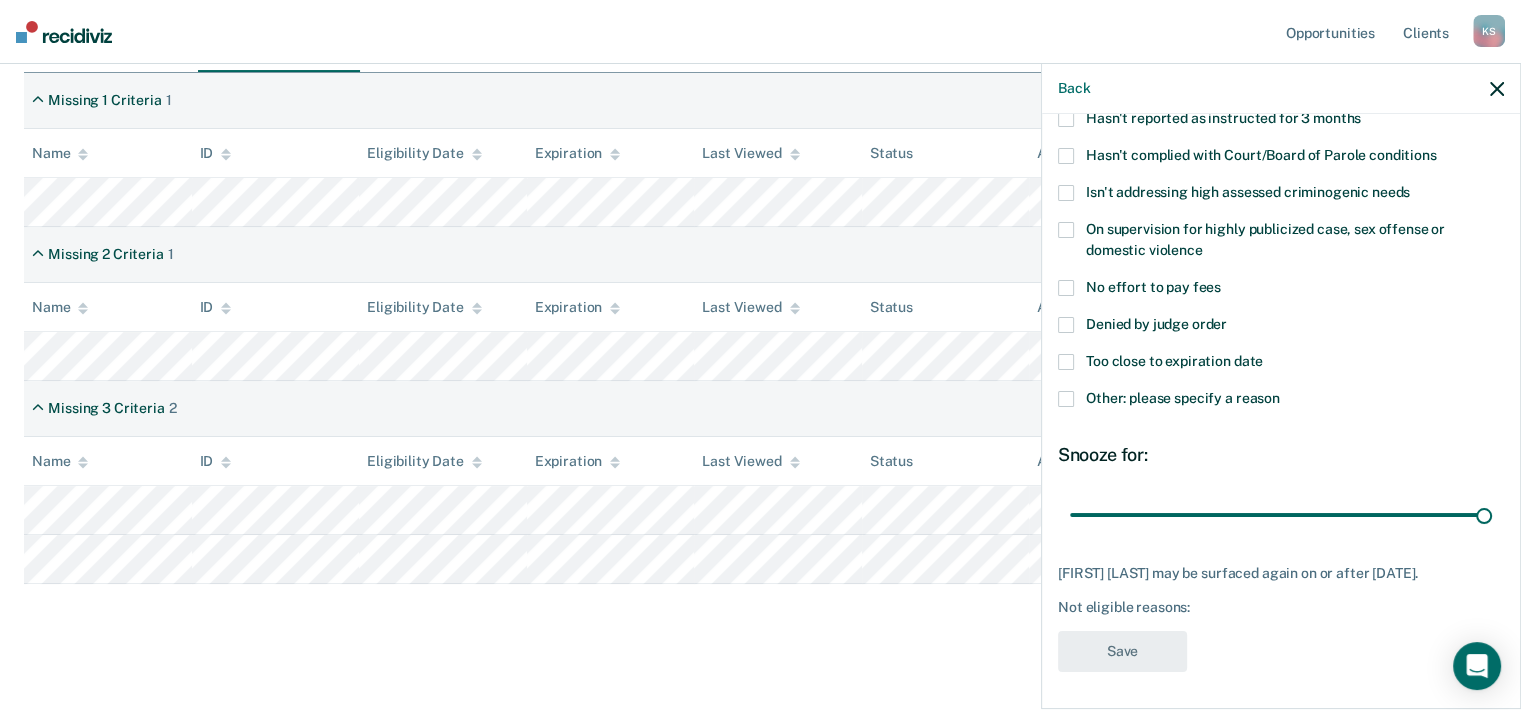 click at bounding box center (1066, 230) 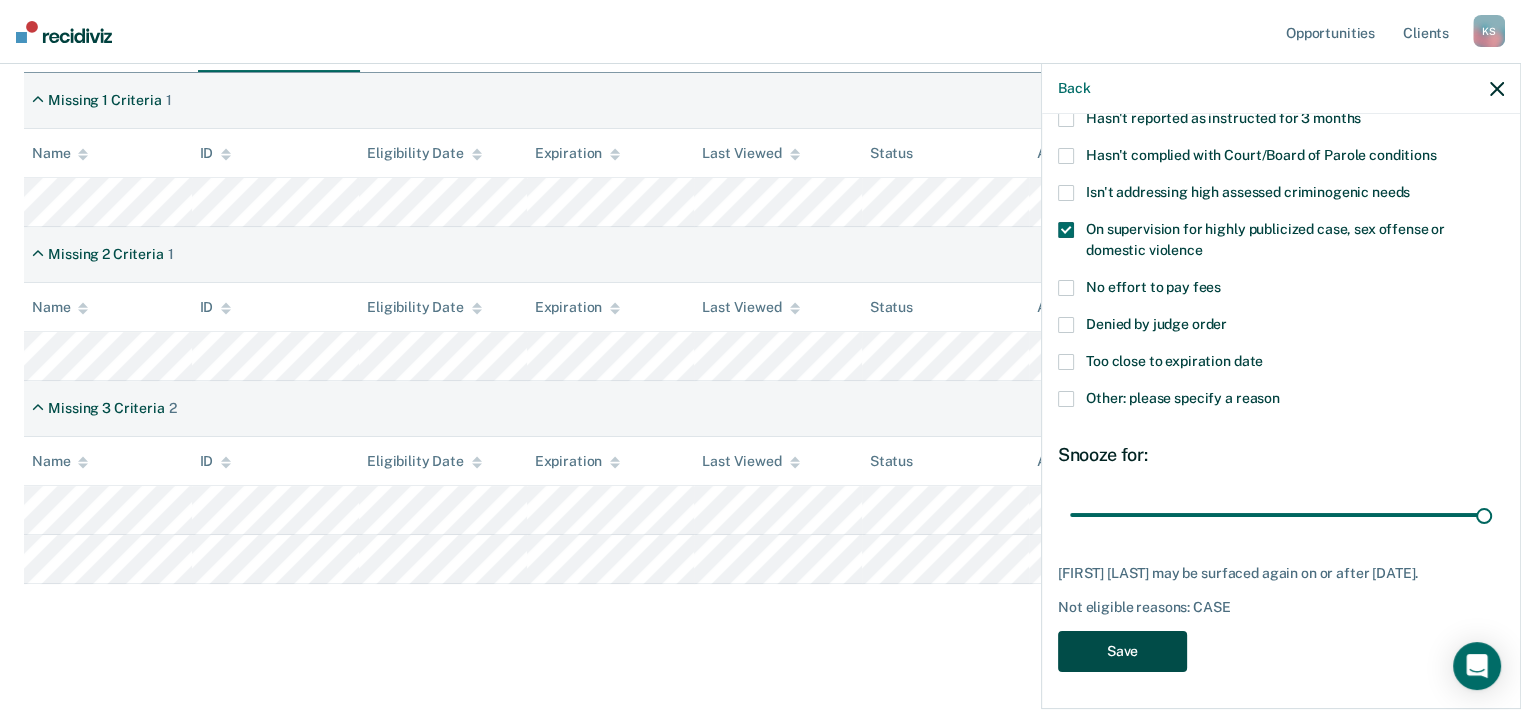 click on "Save" at bounding box center [1122, 651] 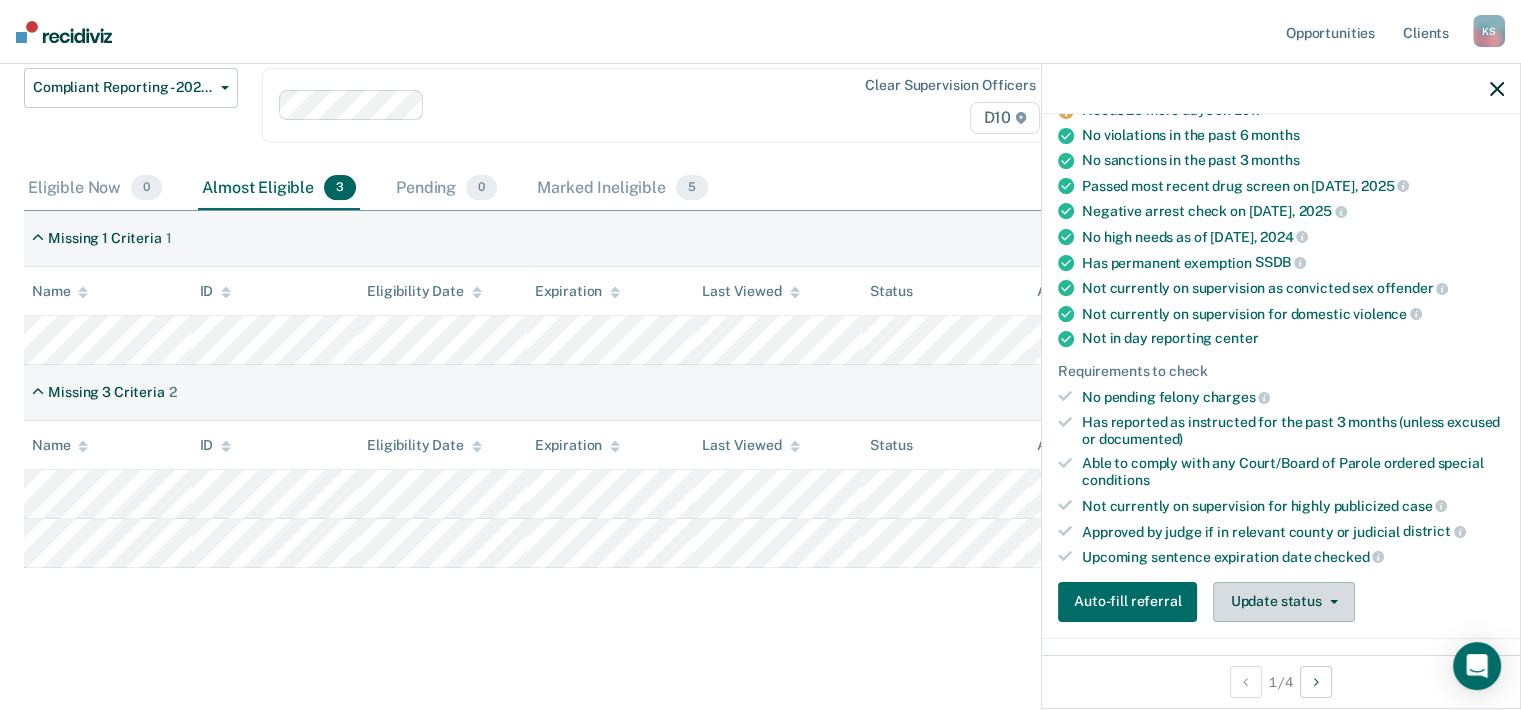 click on "Update status" at bounding box center (1283, 602) 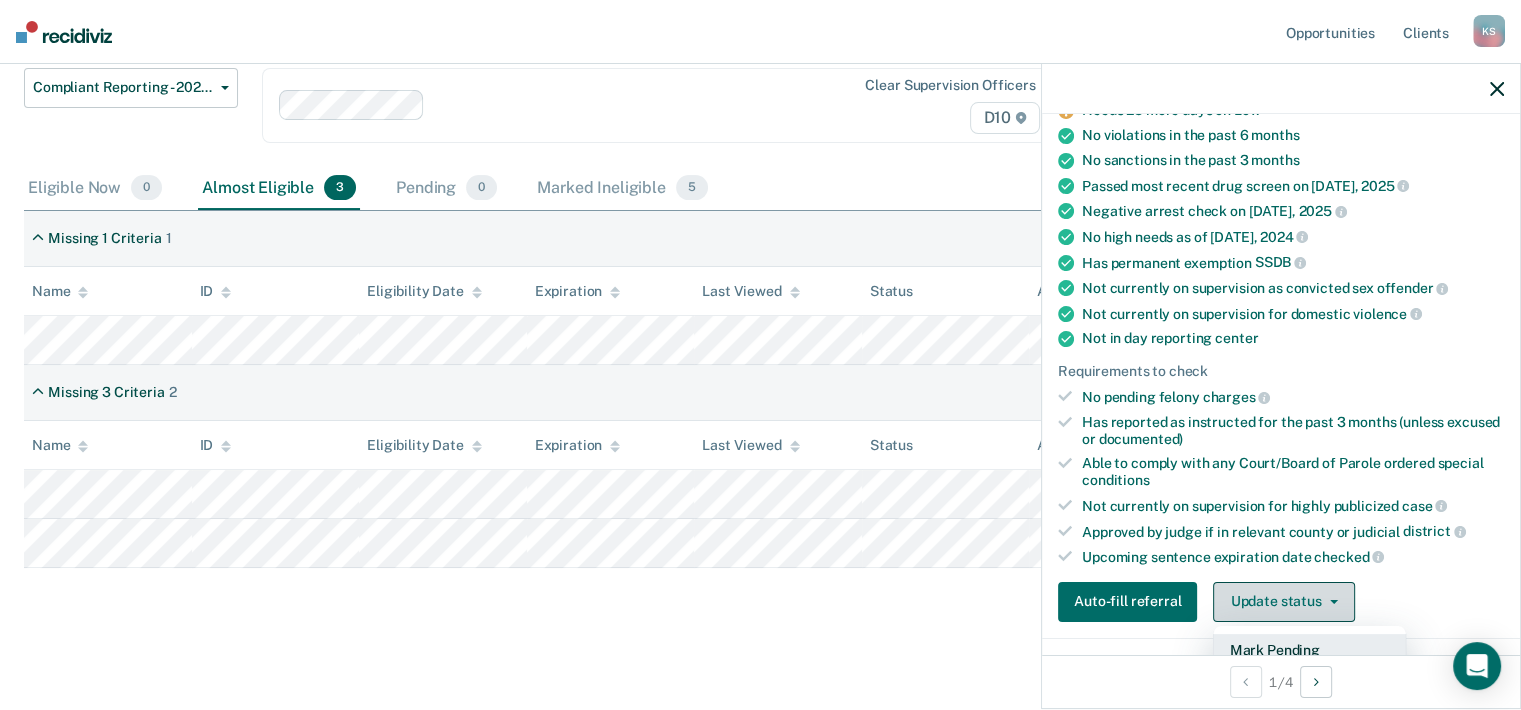 scroll, scrollTop: 193, scrollLeft: 0, axis: vertical 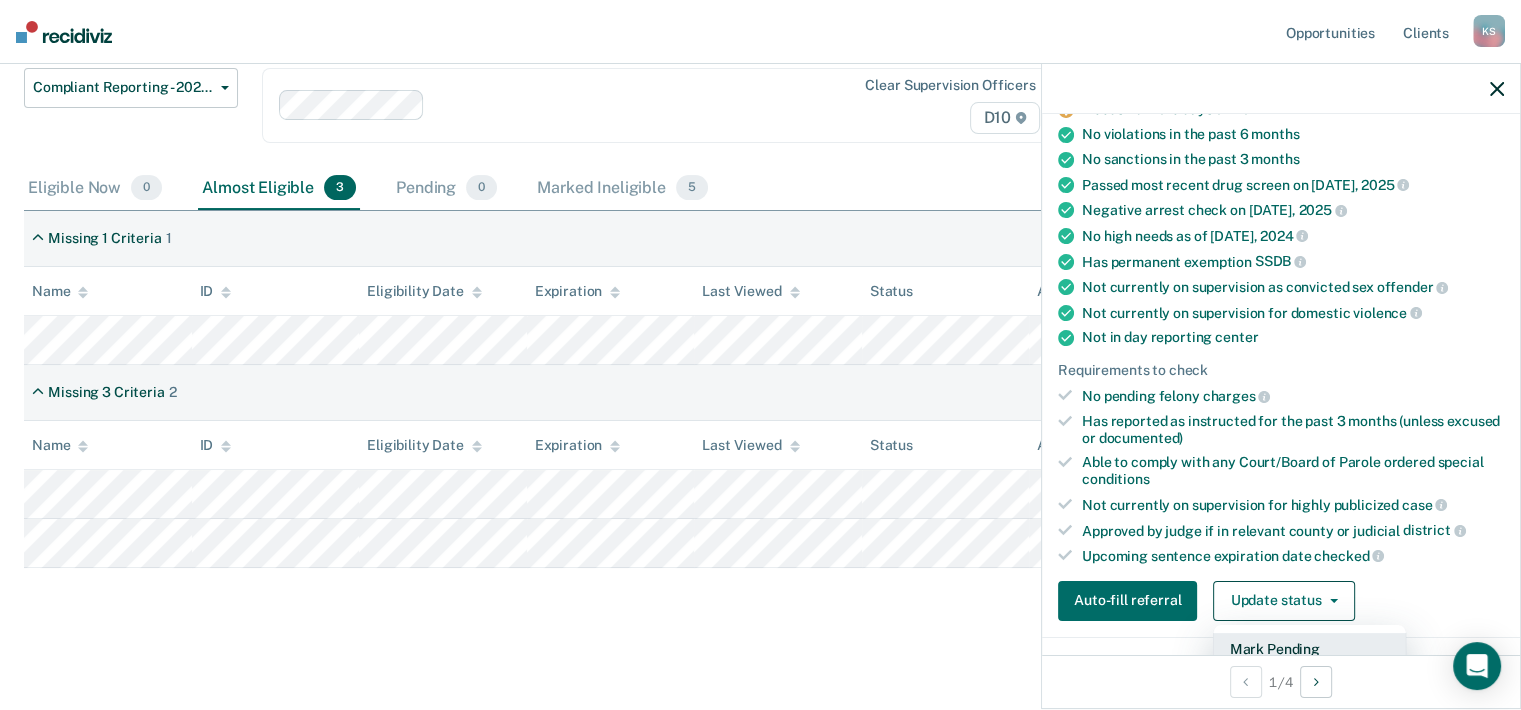 click on "Mark Pending" at bounding box center [1309, 649] 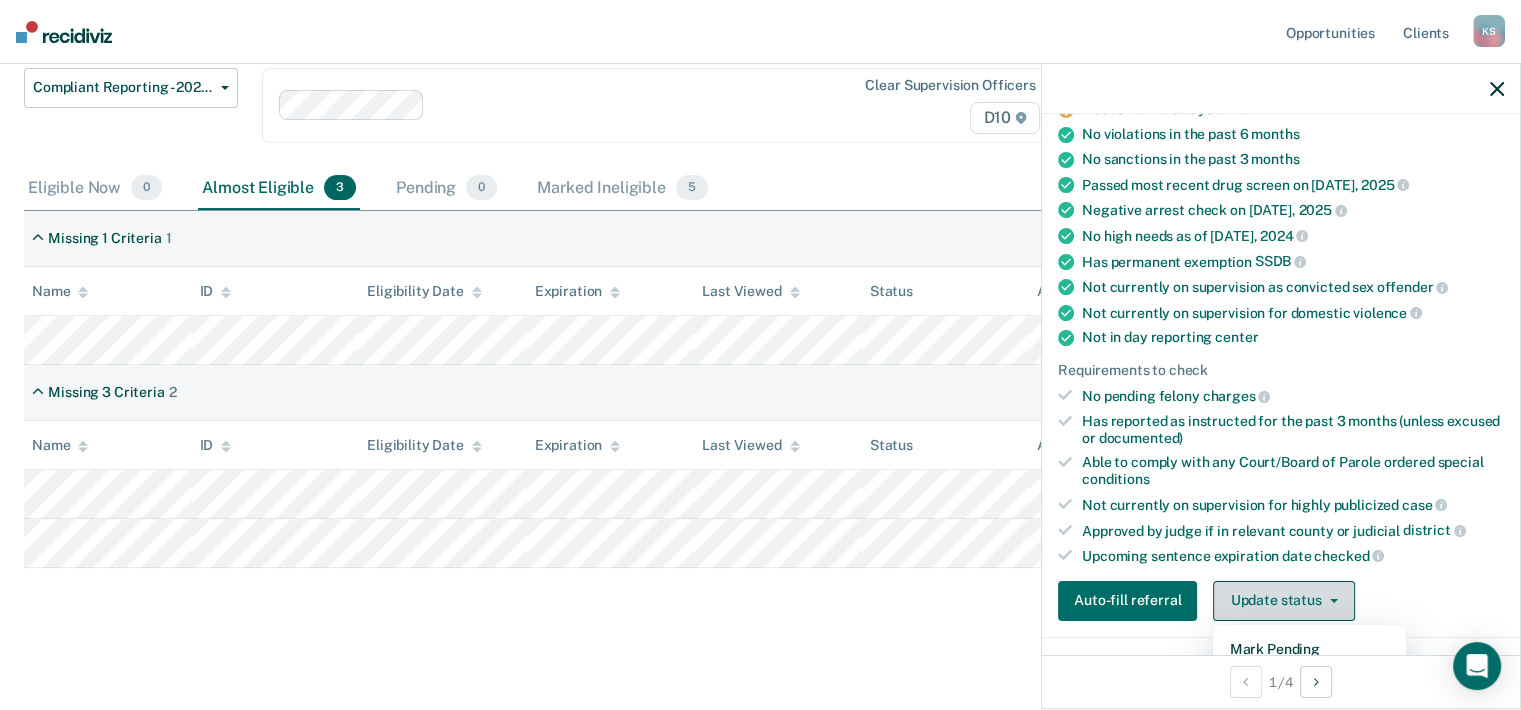 scroll, scrollTop: 8, scrollLeft: 0, axis: vertical 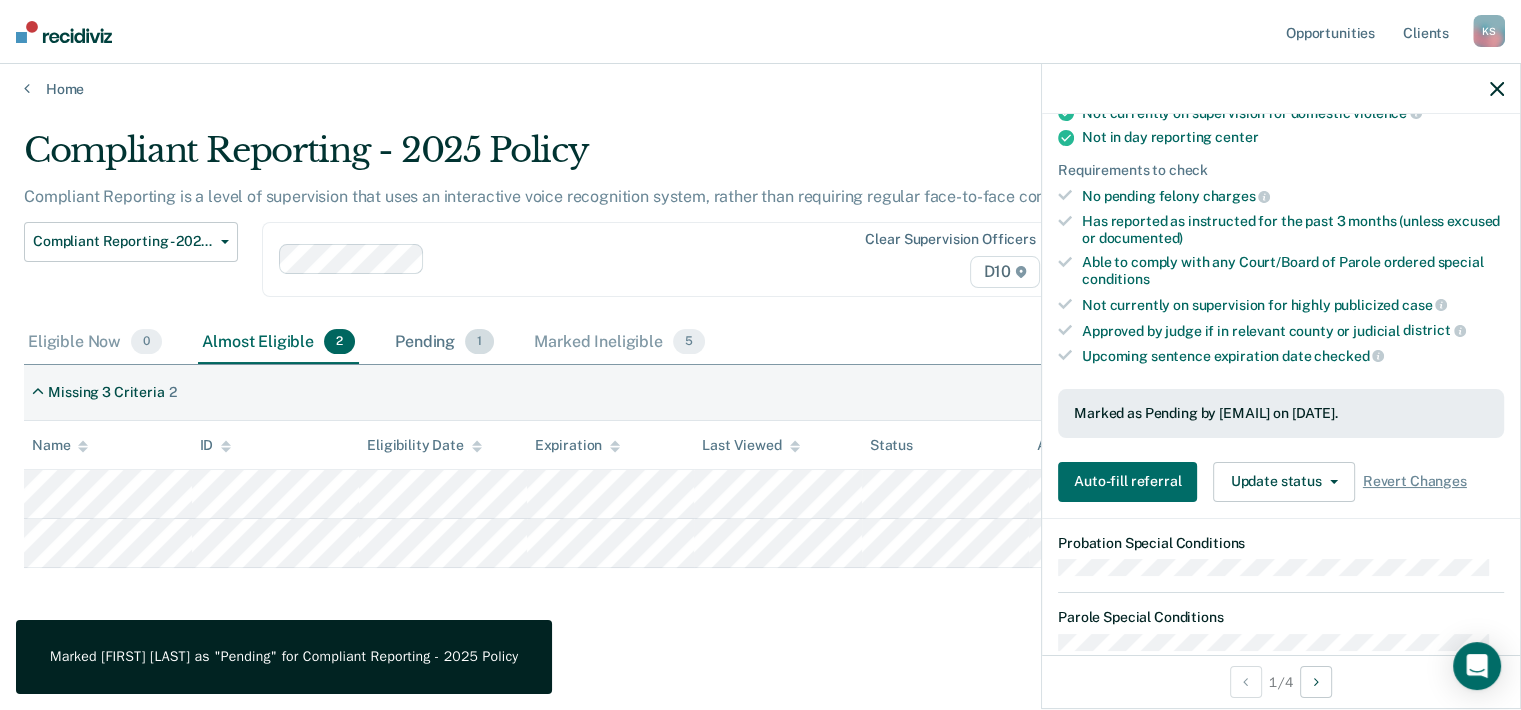click on "Pending 1" at bounding box center (444, 343) 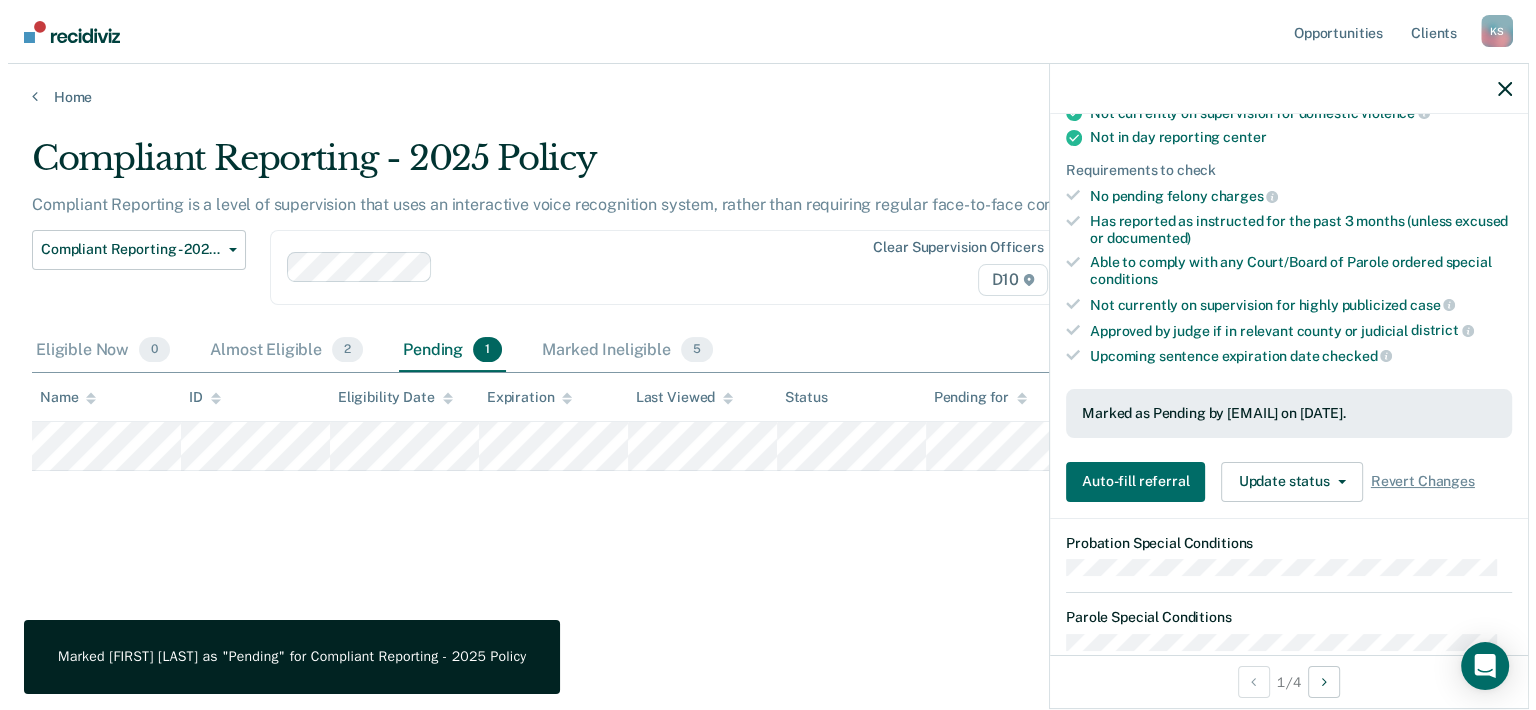 scroll, scrollTop: 0, scrollLeft: 0, axis: both 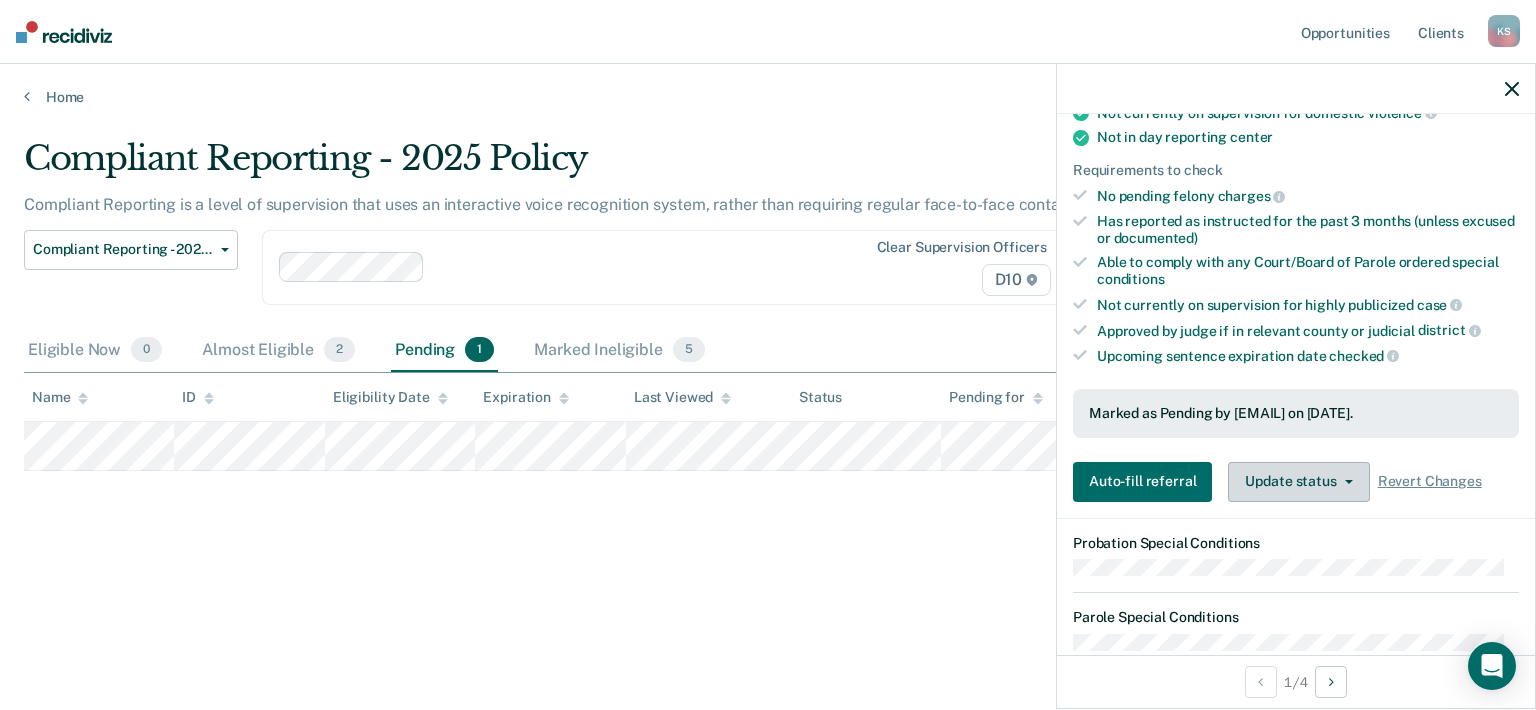 click on "Update status" at bounding box center [1298, 482] 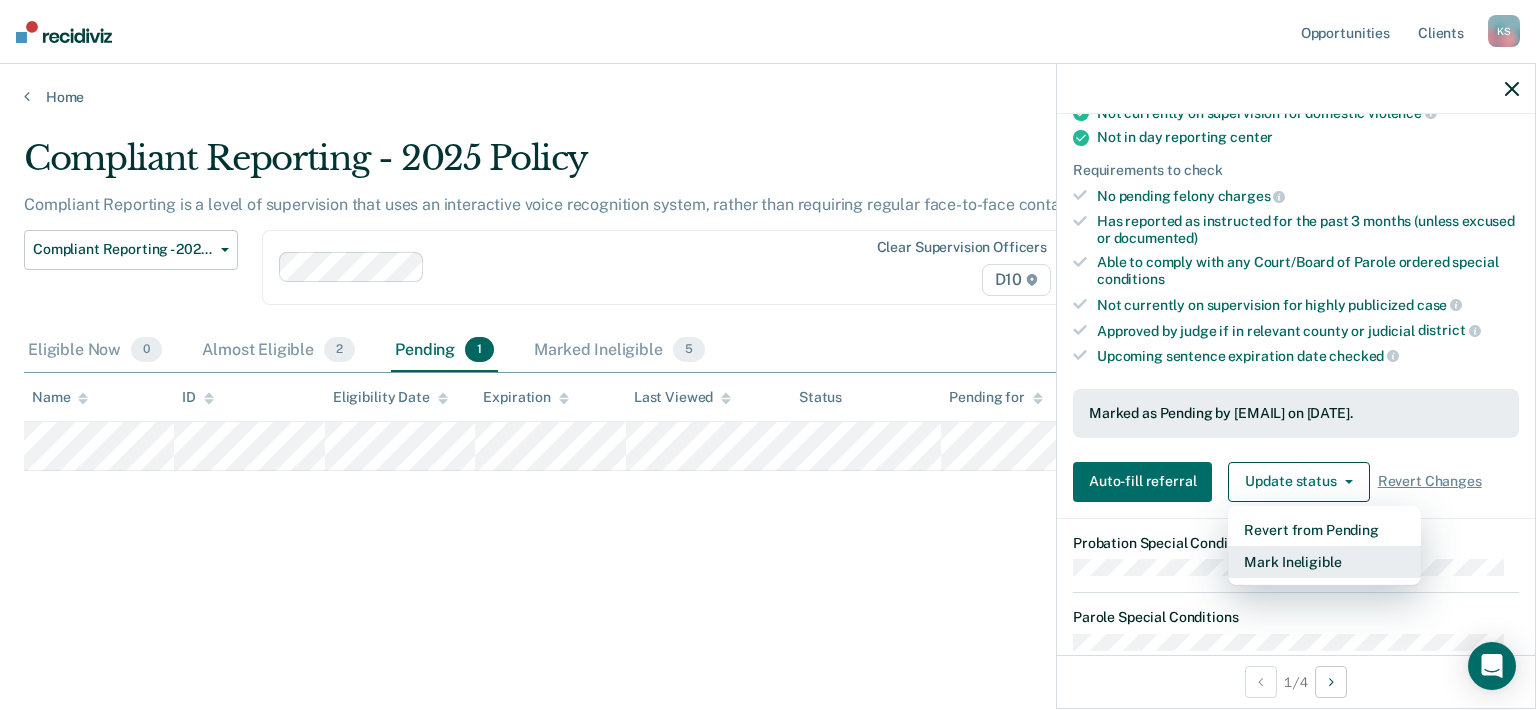 click on "Mark Ineligible" at bounding box center (1324, 562) 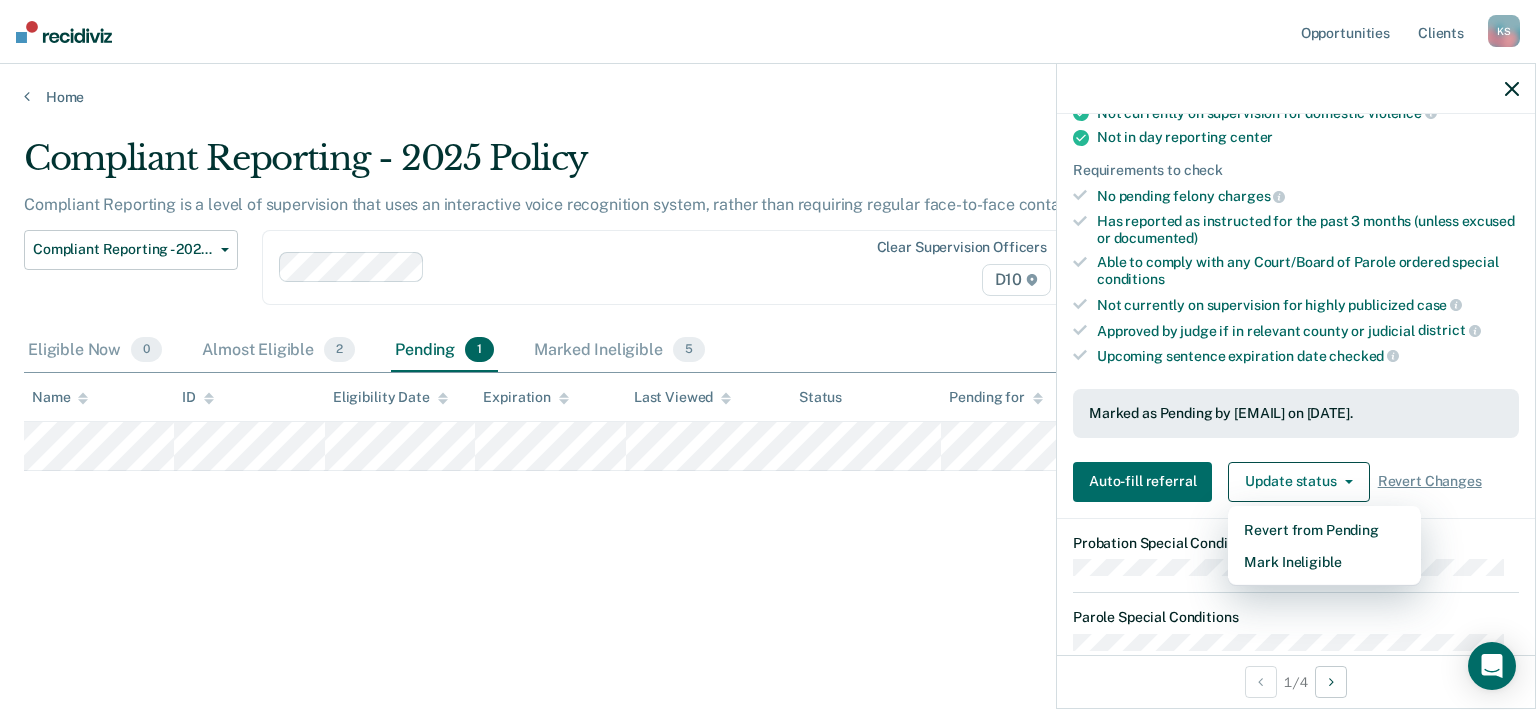 scroll, scrollTop: 192, scrollLeft: 0, axis: vertical 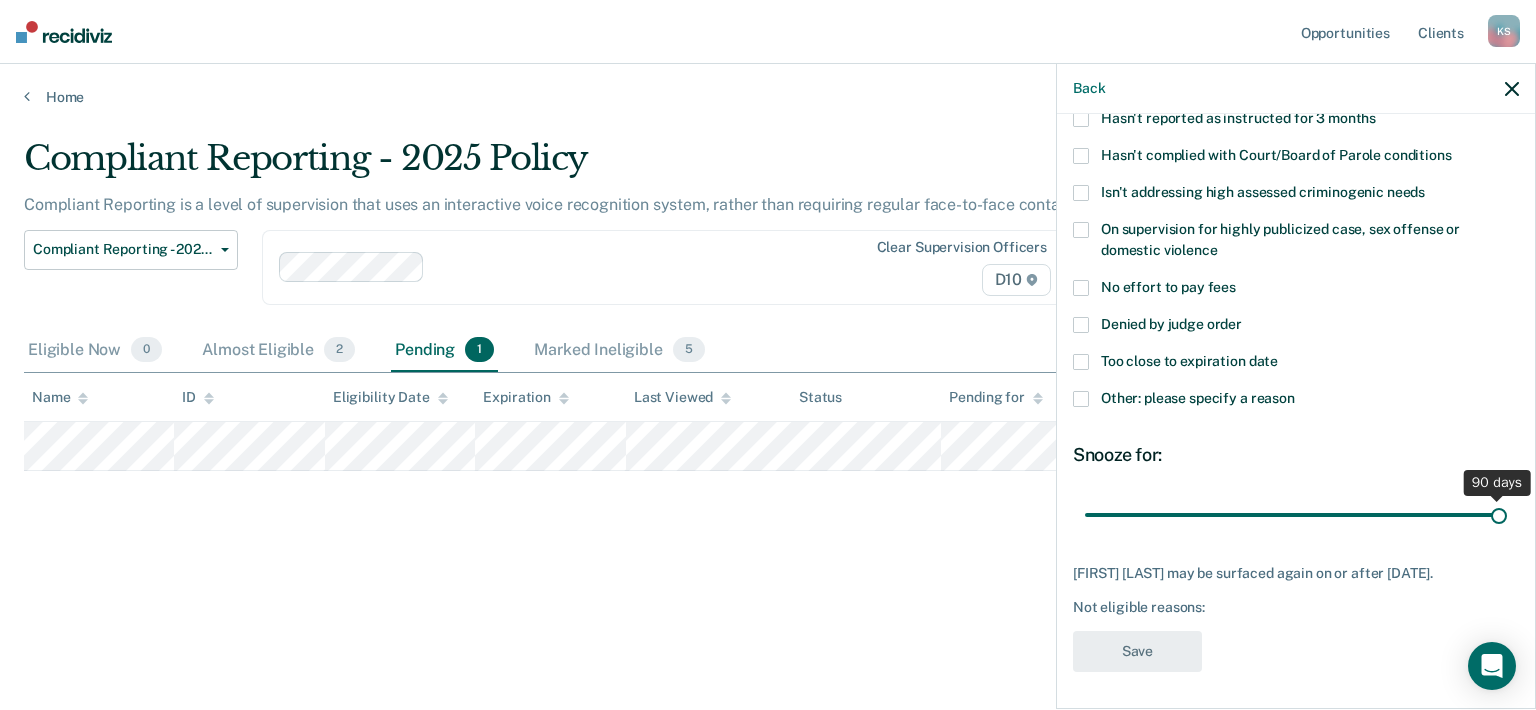 drag, startPoint x: 1214, startPoint y: 507, endPoint x: 1546, endPoint y: 478, distance: 333.26416 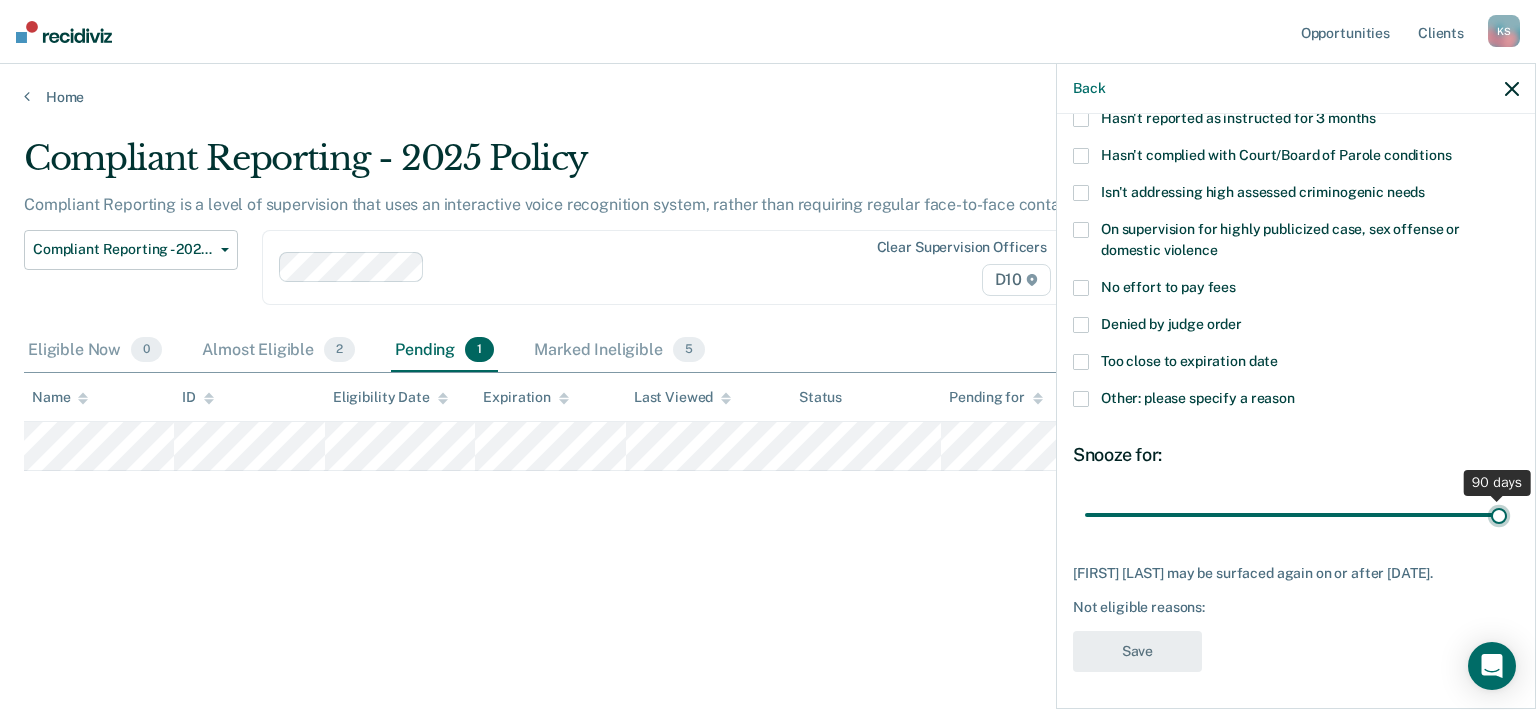 type on "90" 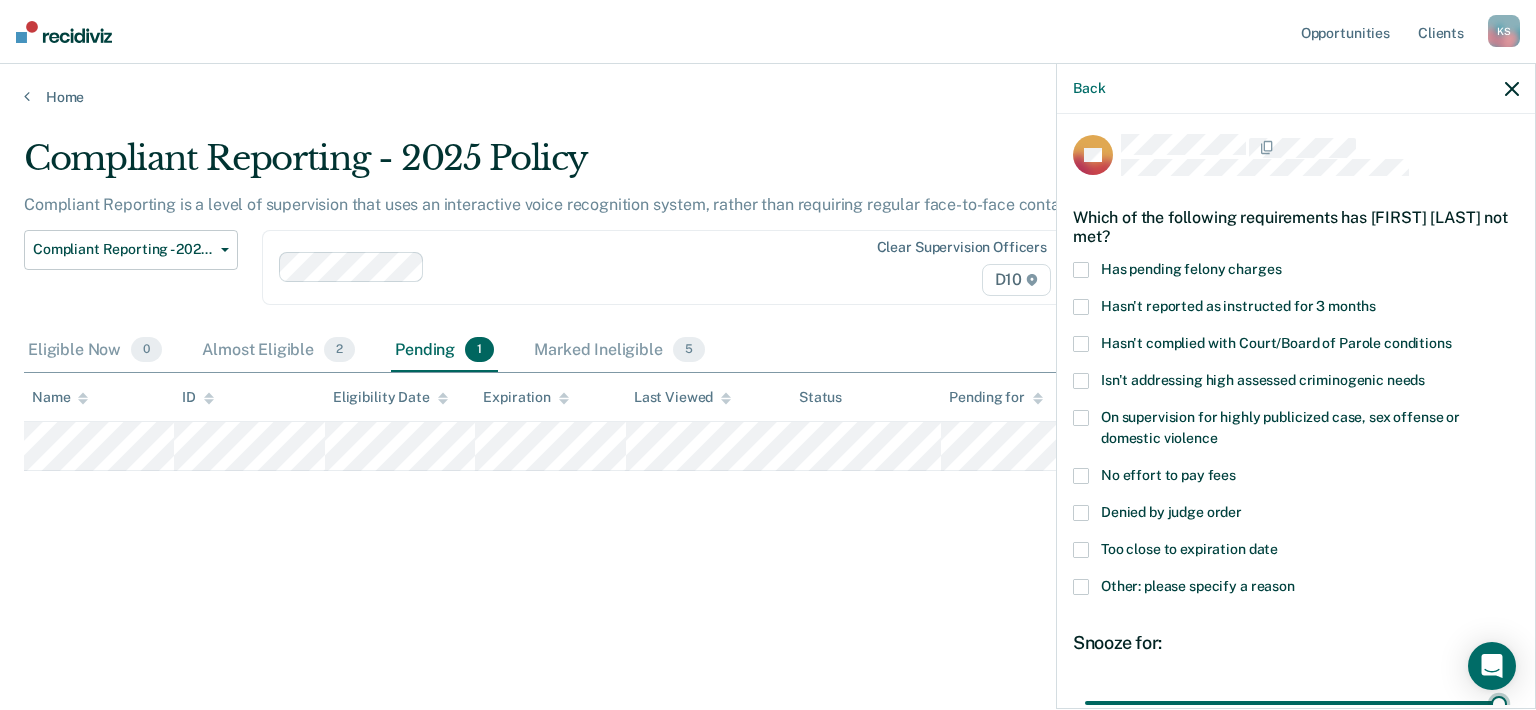 scroll, scrollTop: 0, scrollLeft: 0, axis: both 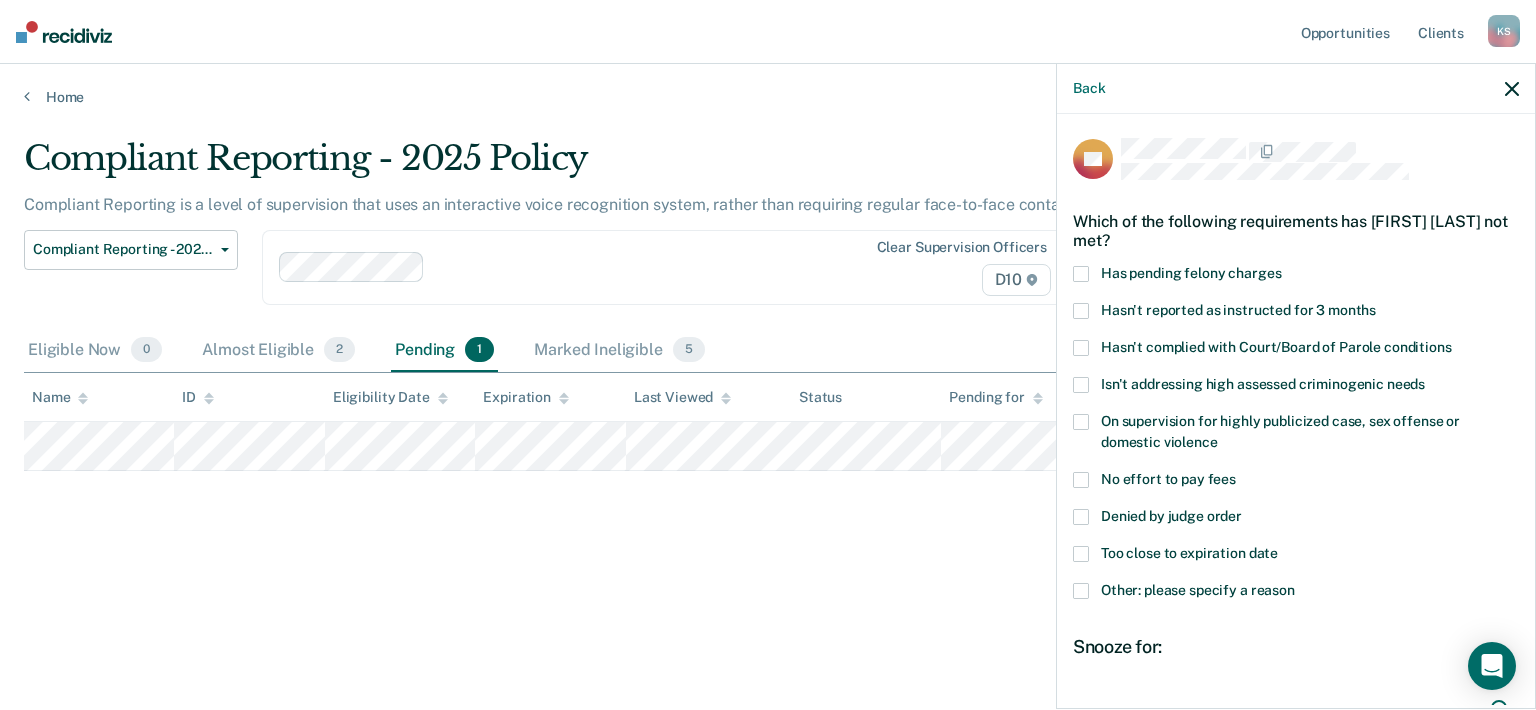 click at bounding box center [1081, 311] 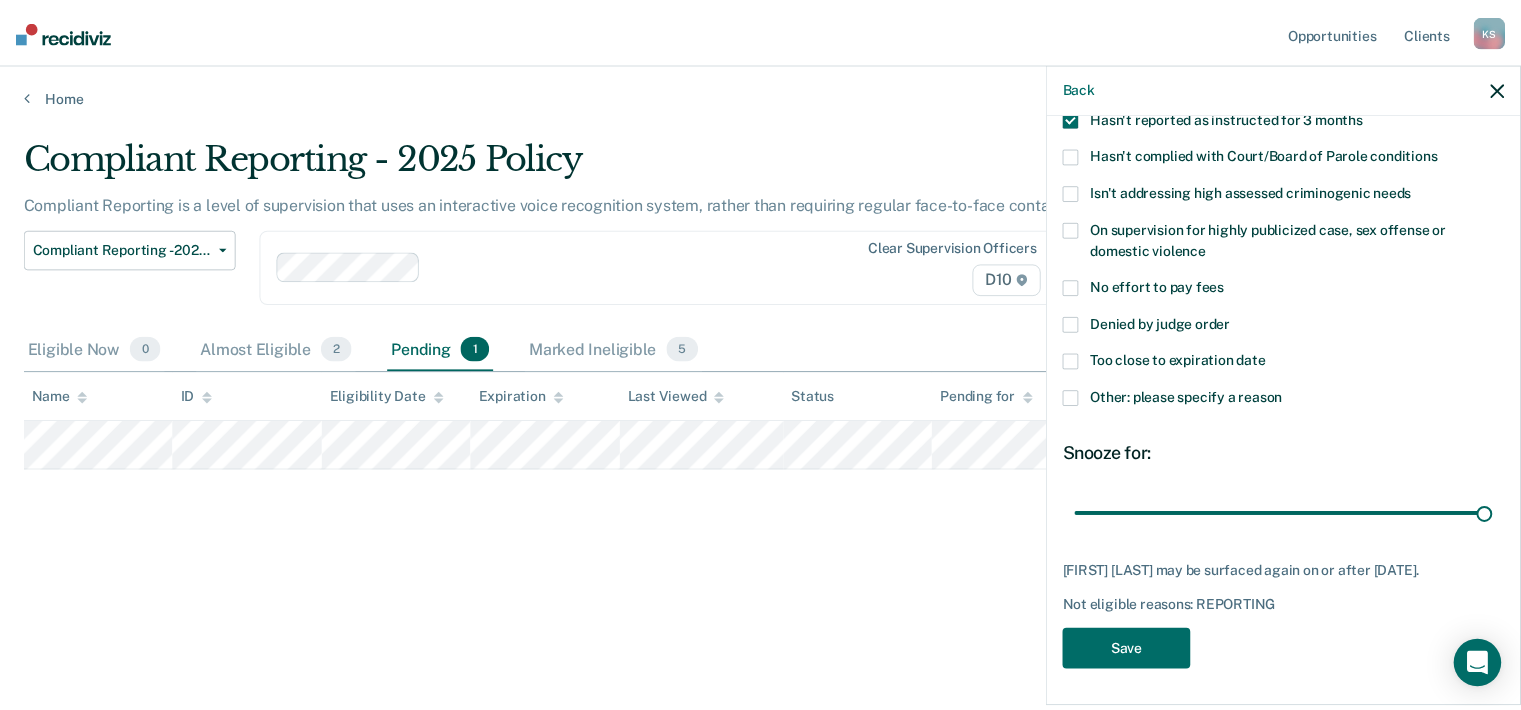 scroll, scrollTop: 192, scrollLeft: 0, axis: vertical 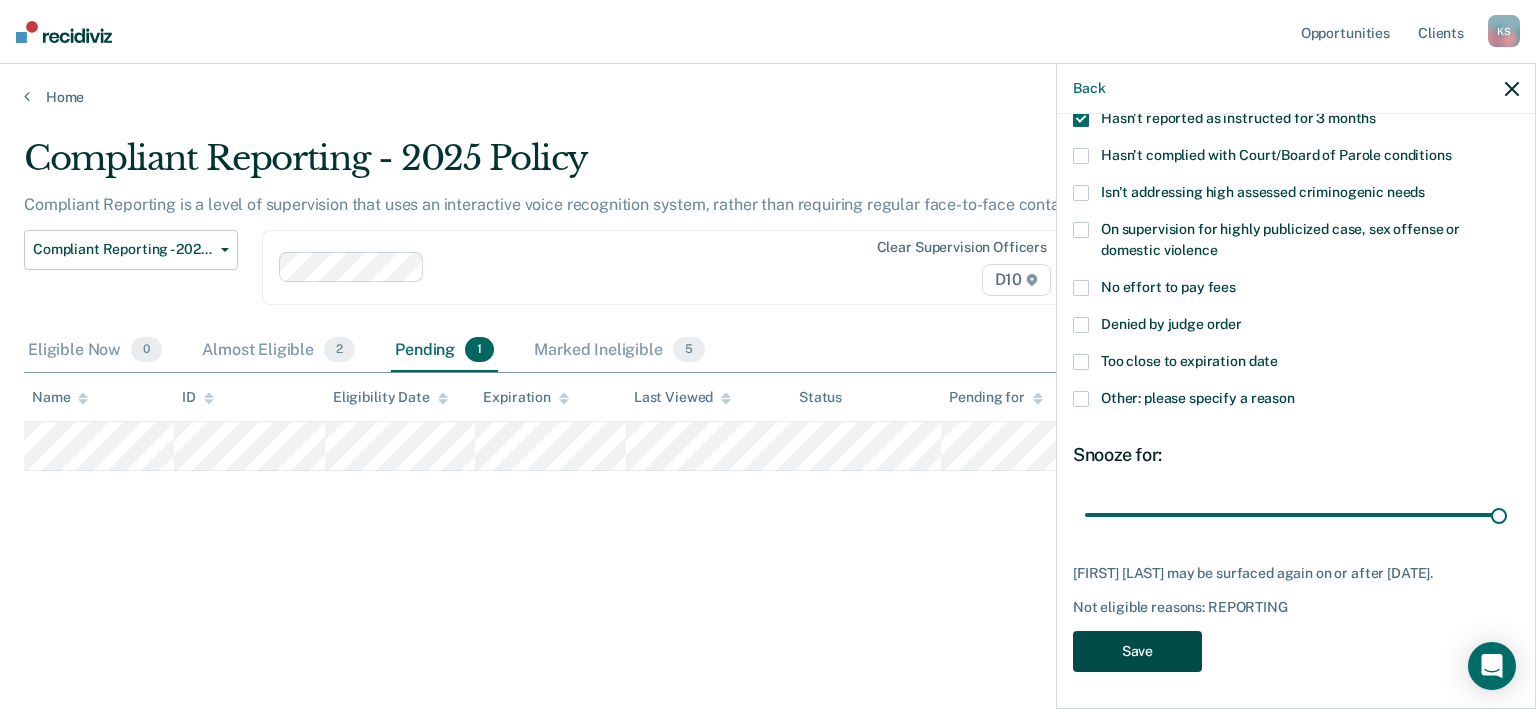 drag, startPoint x: 1148, startPoint y: 640, endPoint x: 1177, endPoint y: 634, distance: 29.614185 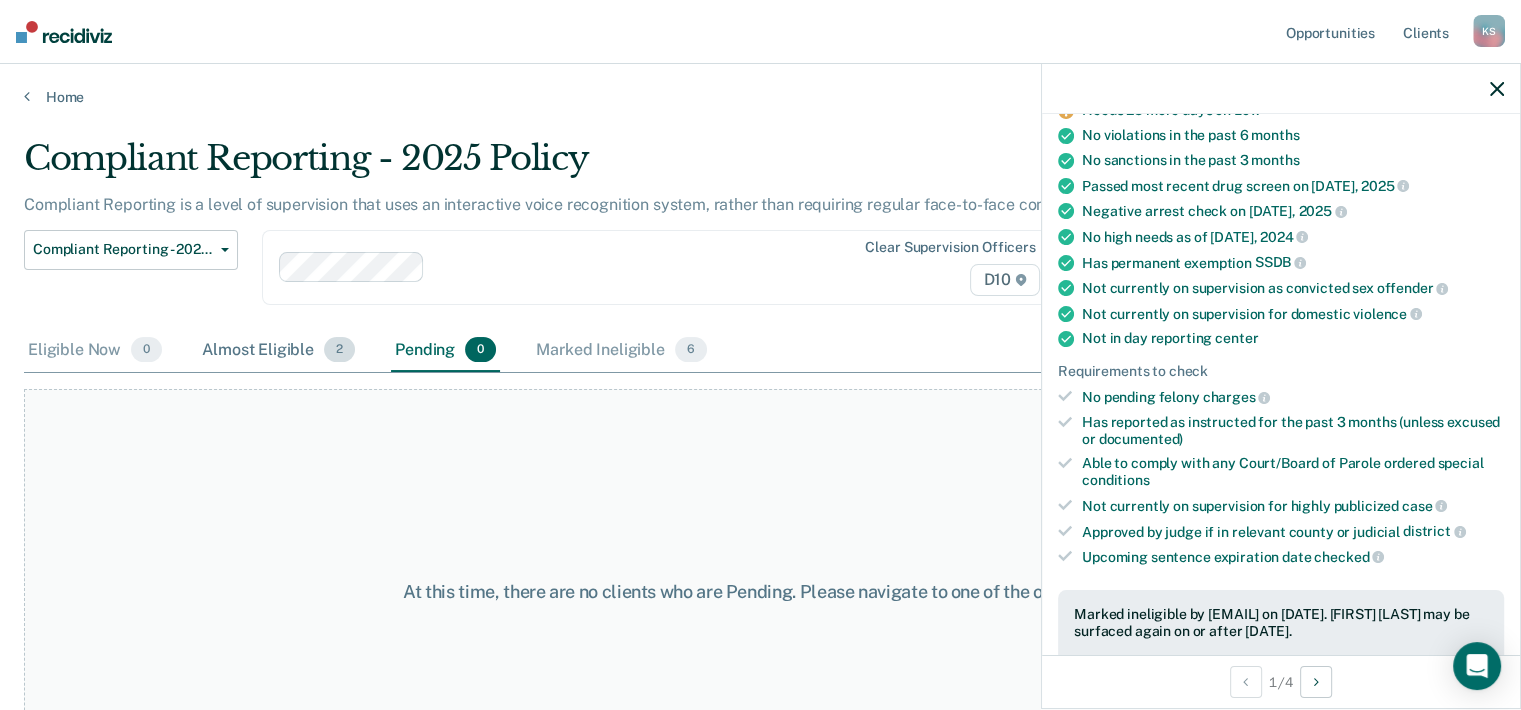 click on "Almost Eligible 2" at bounding box center [278, 351] 